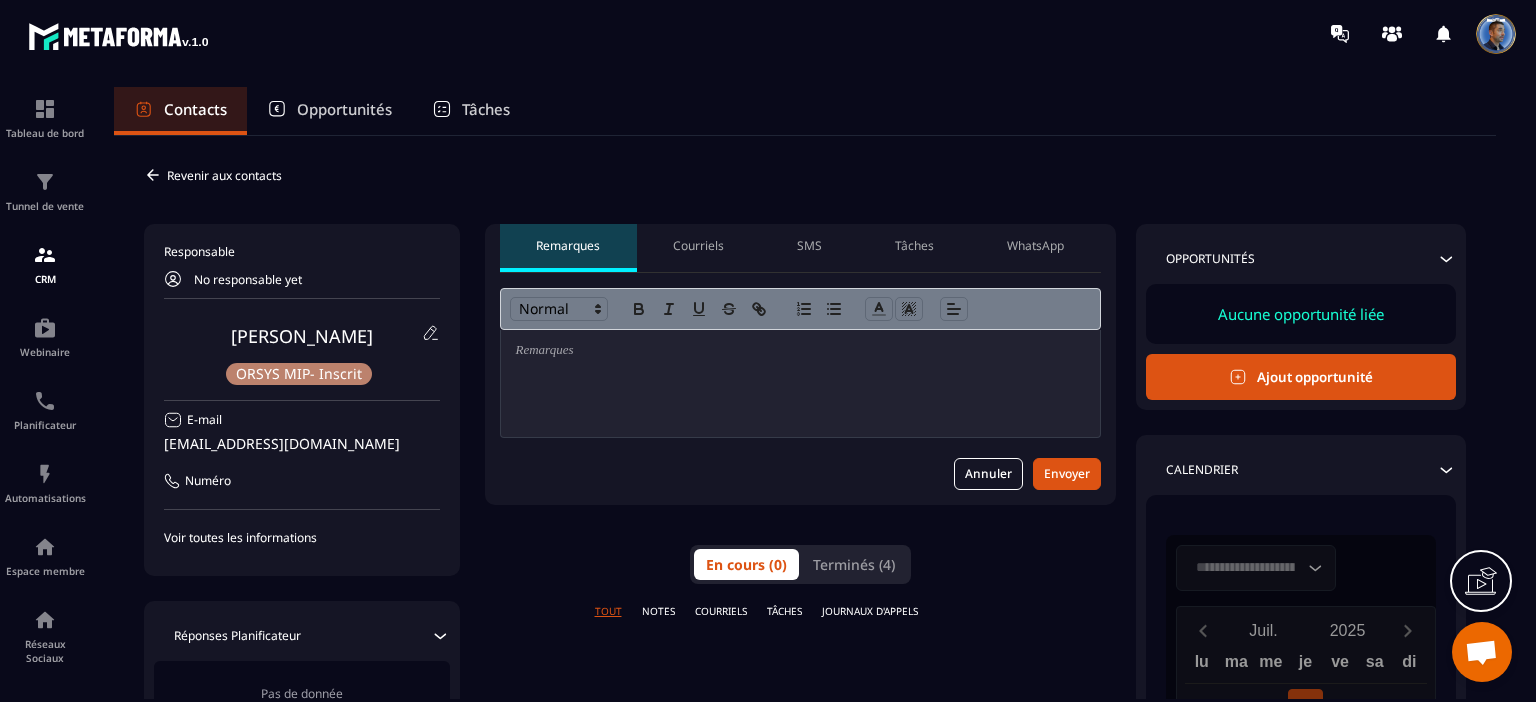 scroll, scrollTop: 0, scrollLeft: 0, axis: both 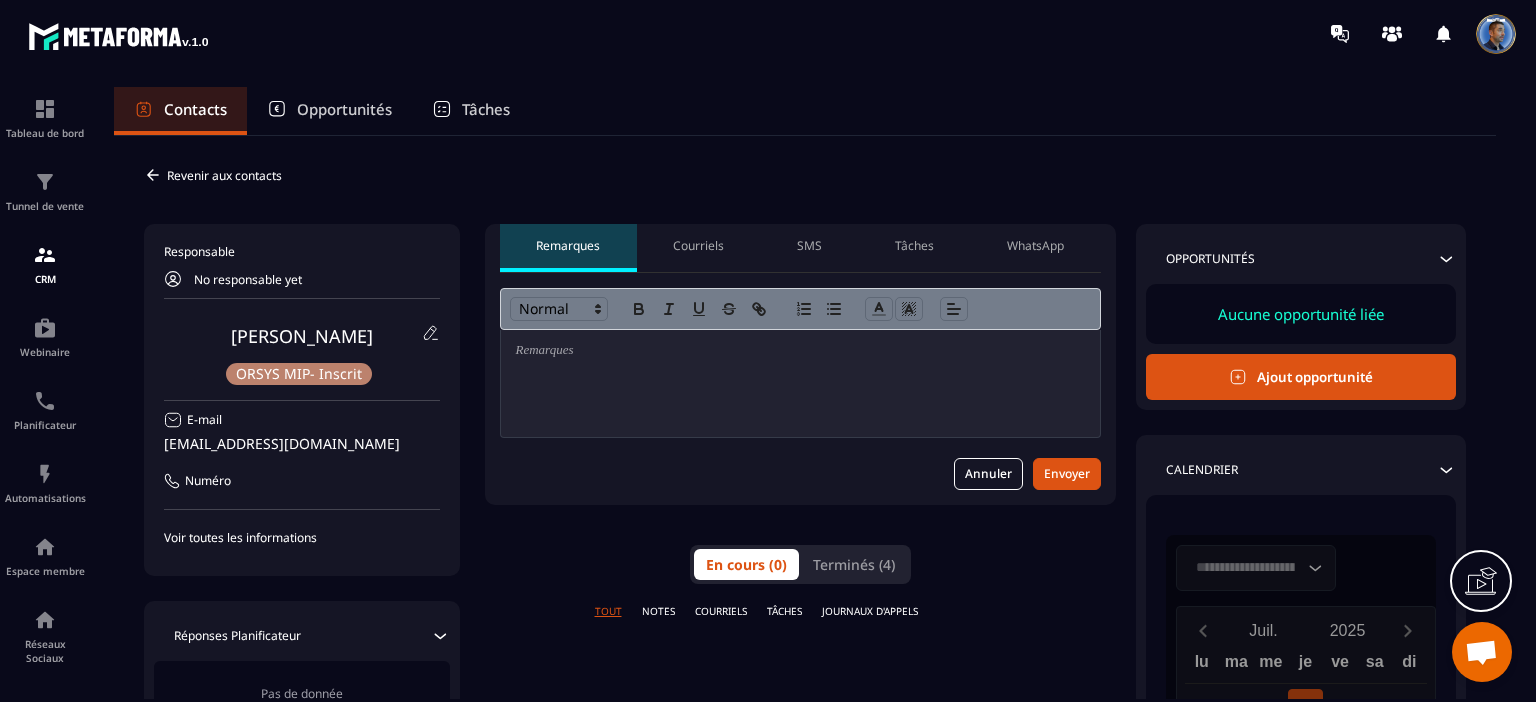 click on "Courriels" at bounding box center [698, 246] 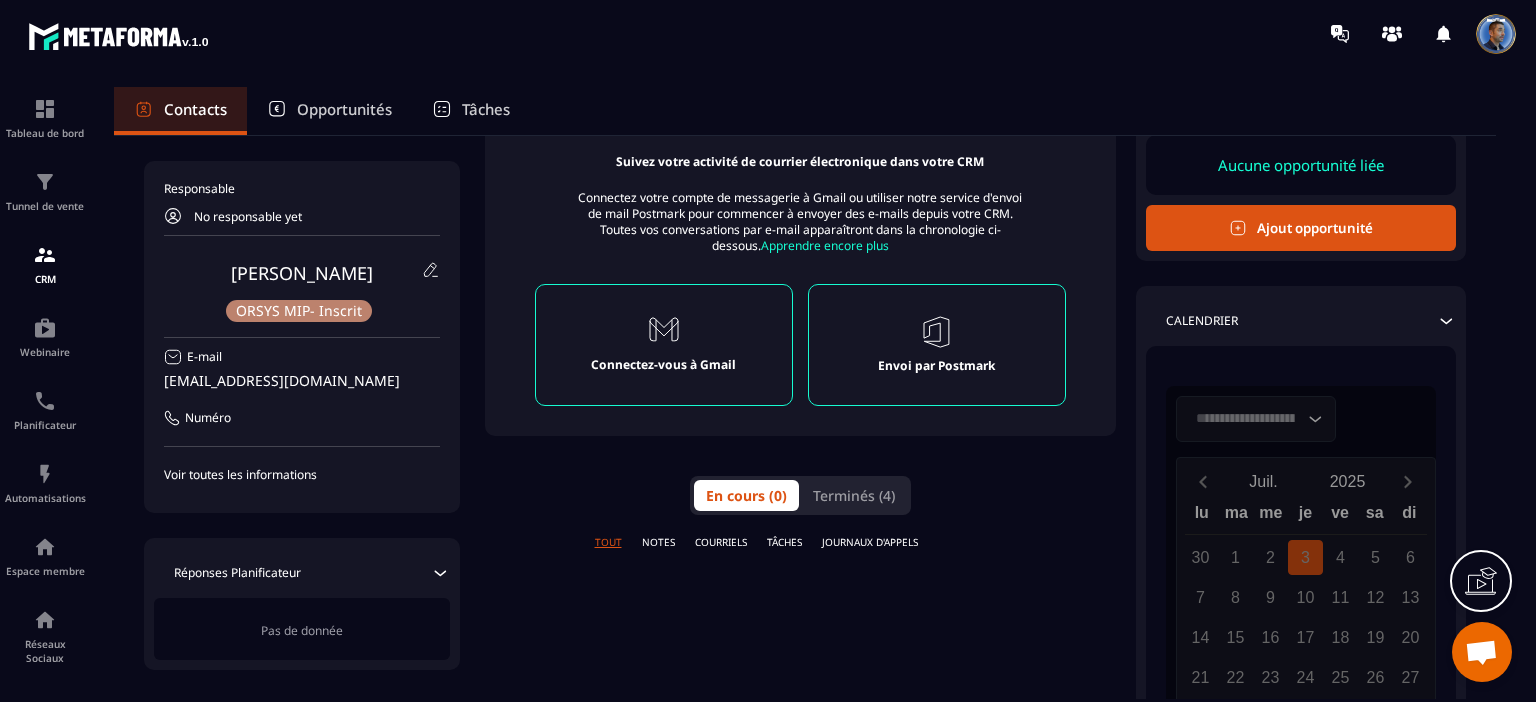 scroll, scrollTop: 200, scrollLeft: 0, axis: vertical 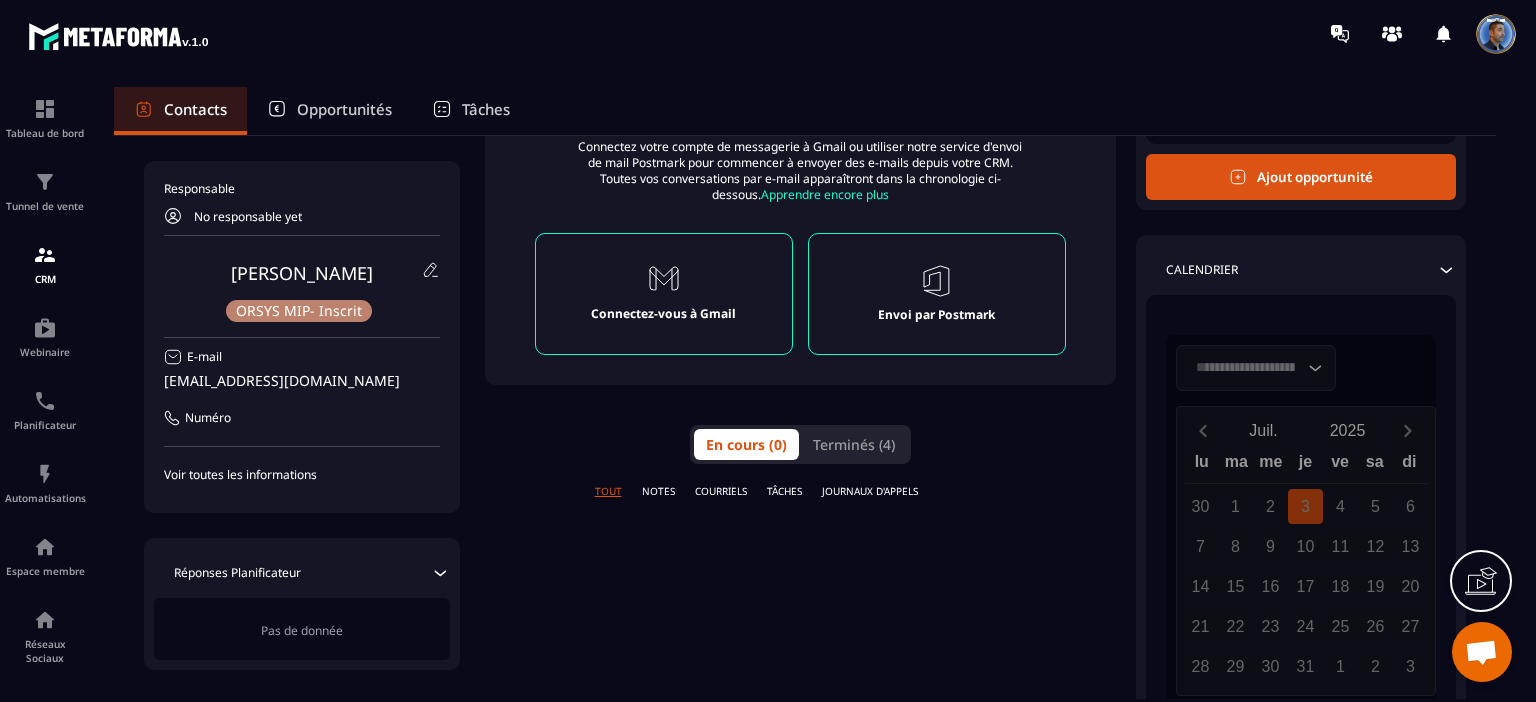 click on "NOTES" at bounding box center [658, 491] 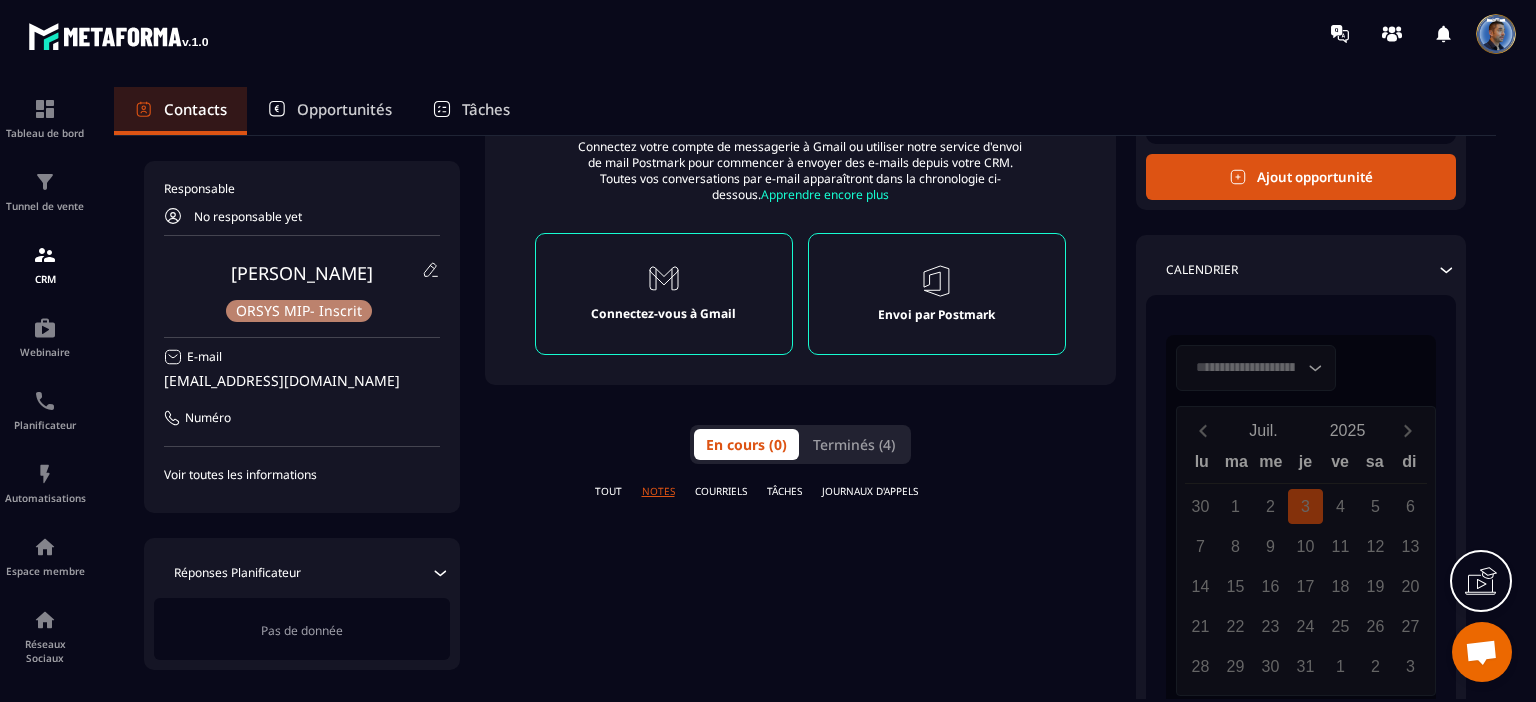 click on "COURRIELS" at bounding box center (721, 491) 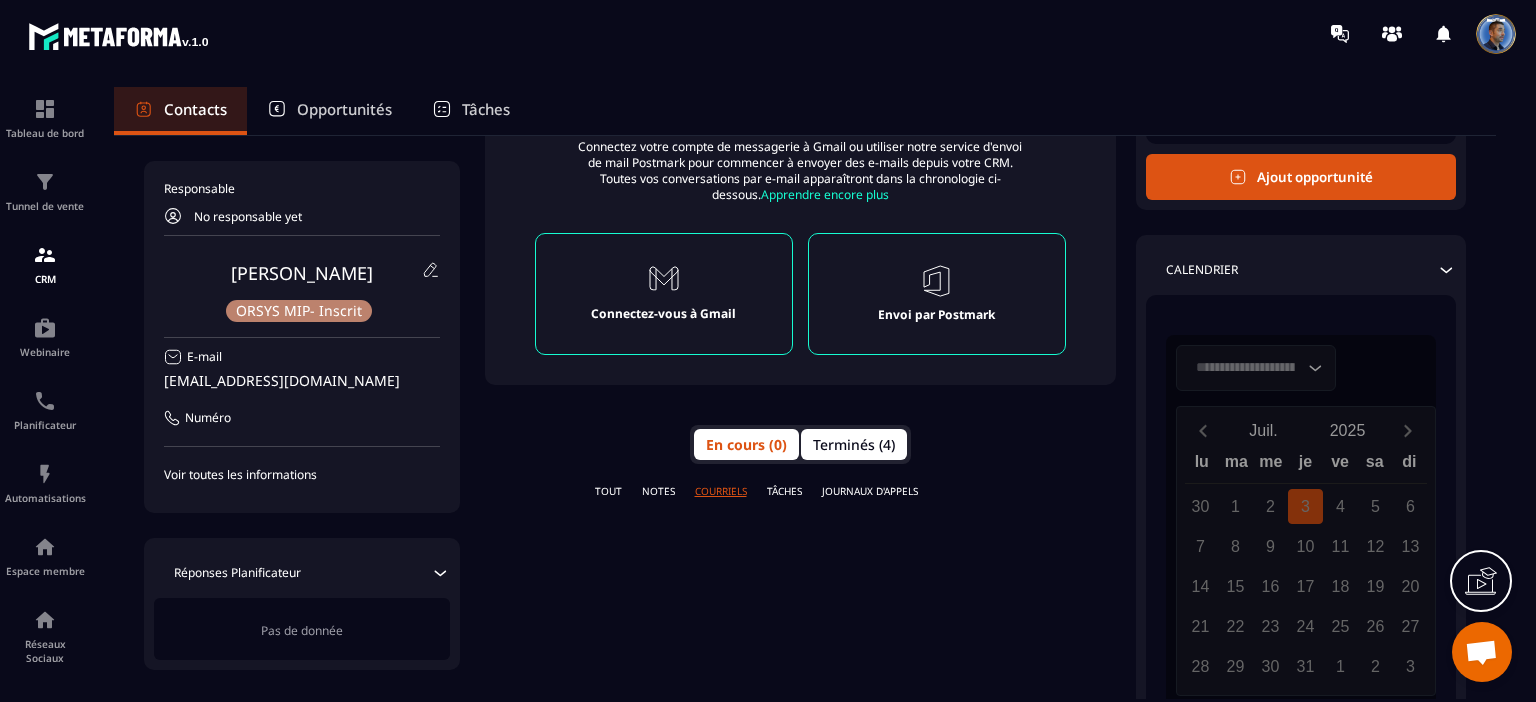 click on "Terminés (4)" at bounding box center (854, 444) 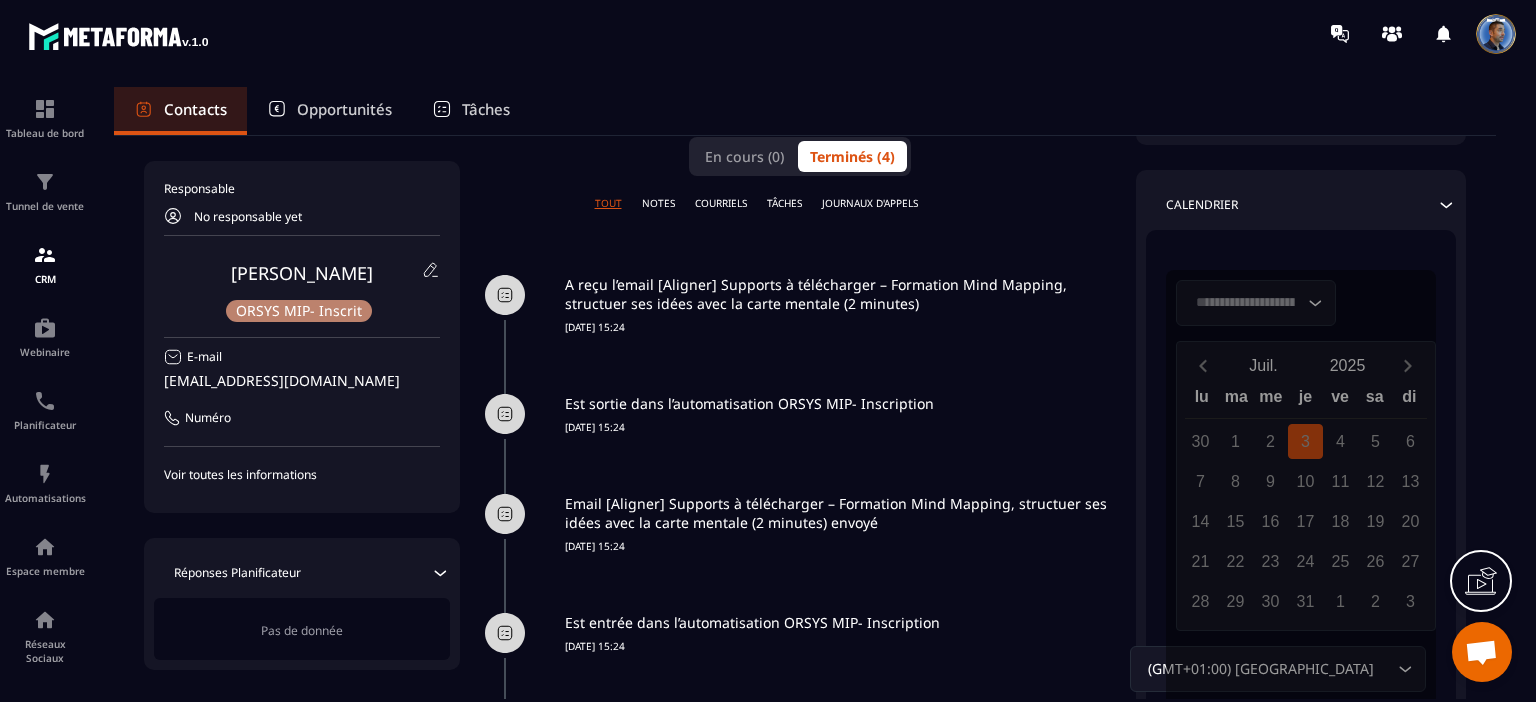 scroll, scrollTop: 620, scrollLeft: 0, axis: vertical 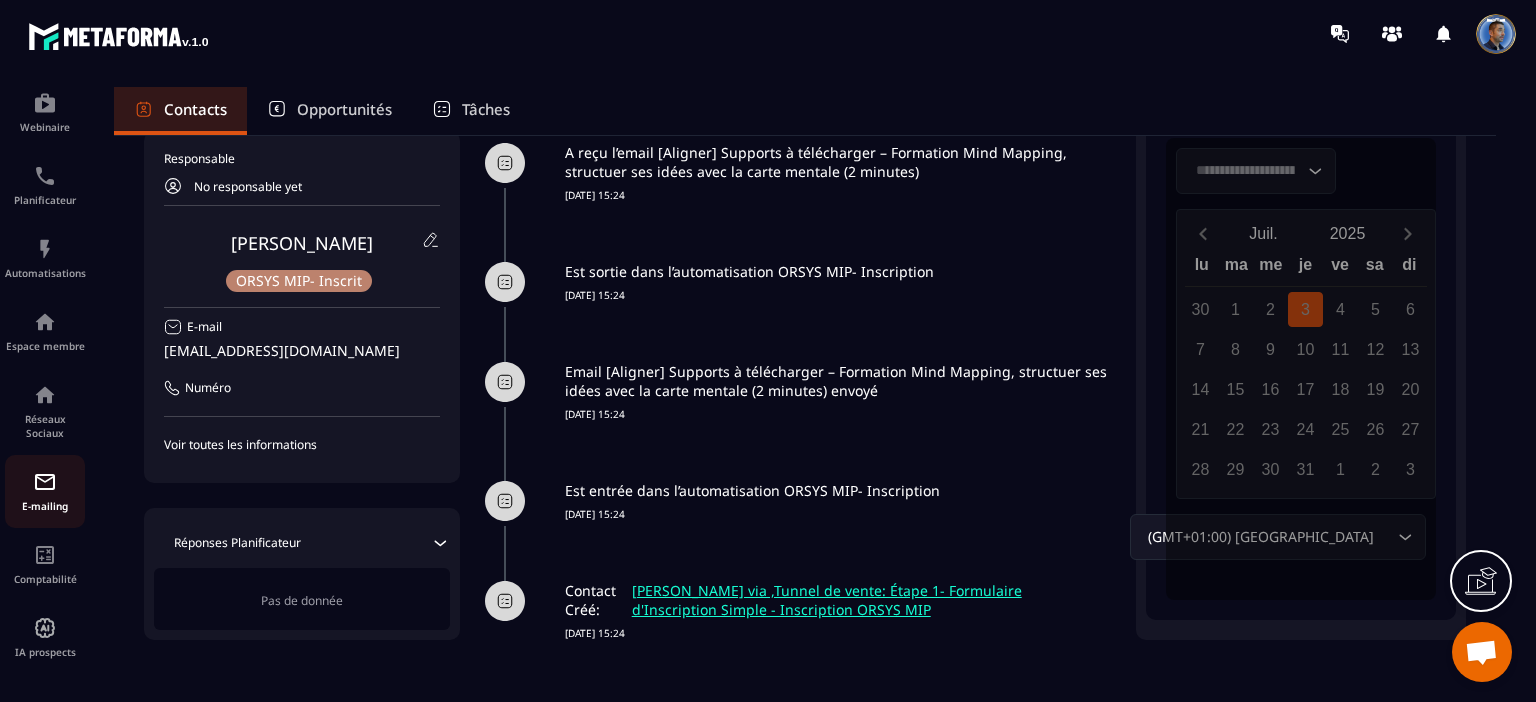 click at bounding box center [45, 482] 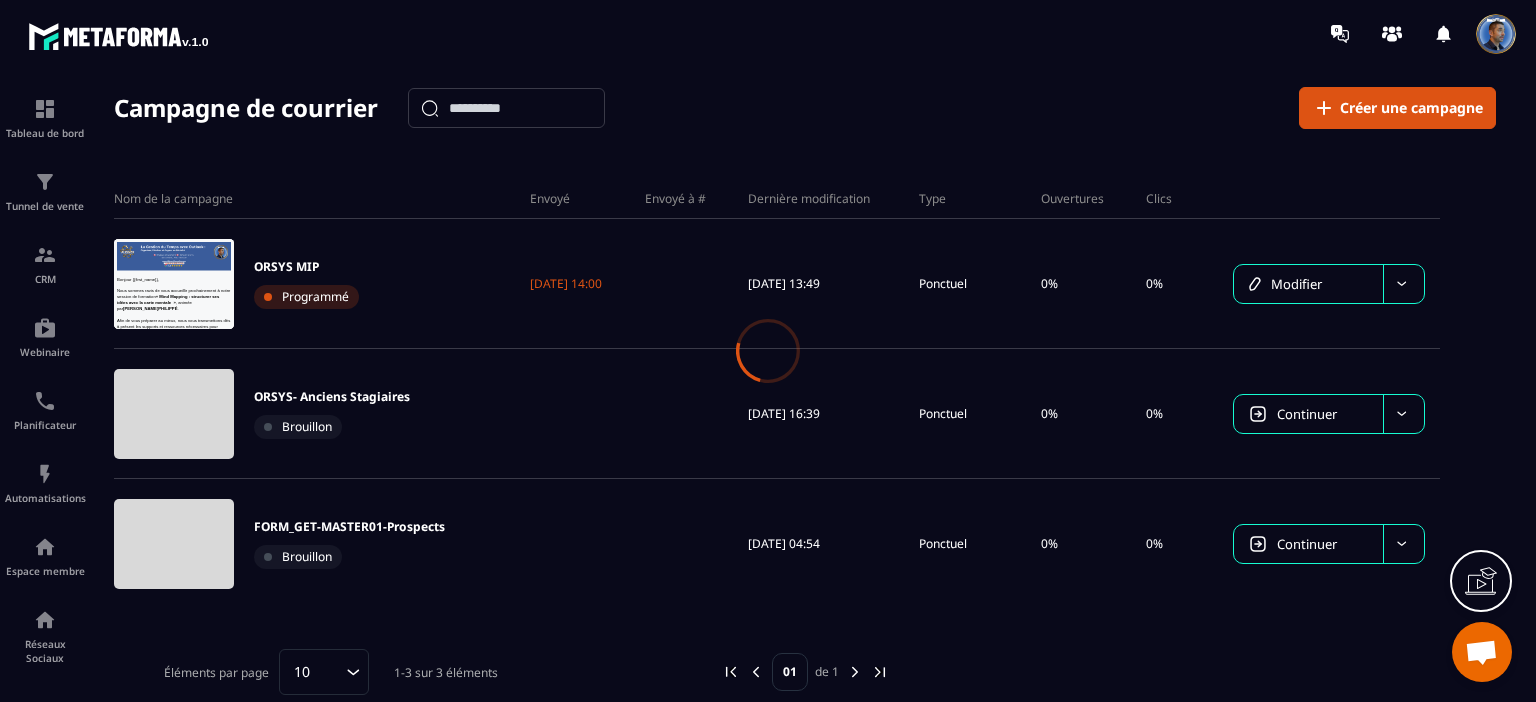 scroll, scrollTop: 0, scrollLeft: 0, axis: both 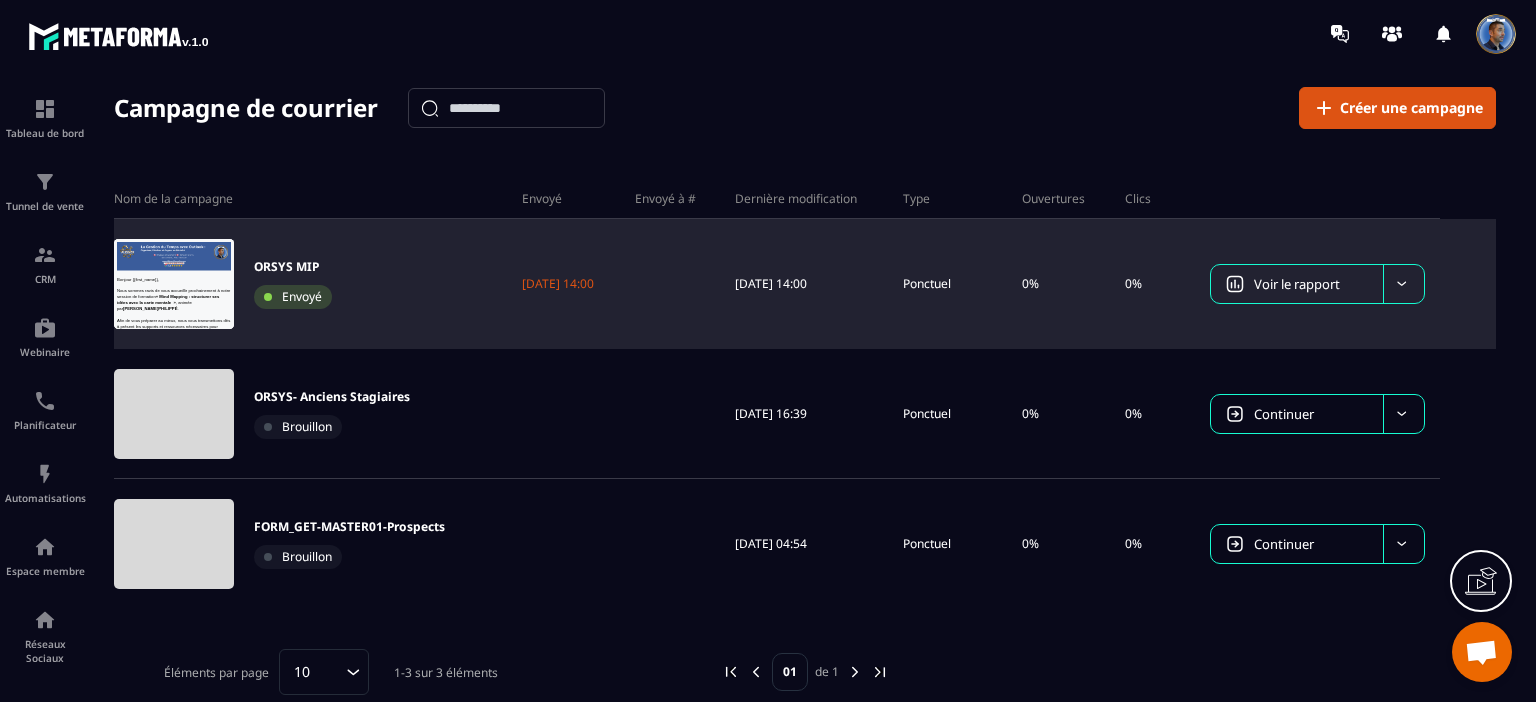 click at bounding box center [174, 284] 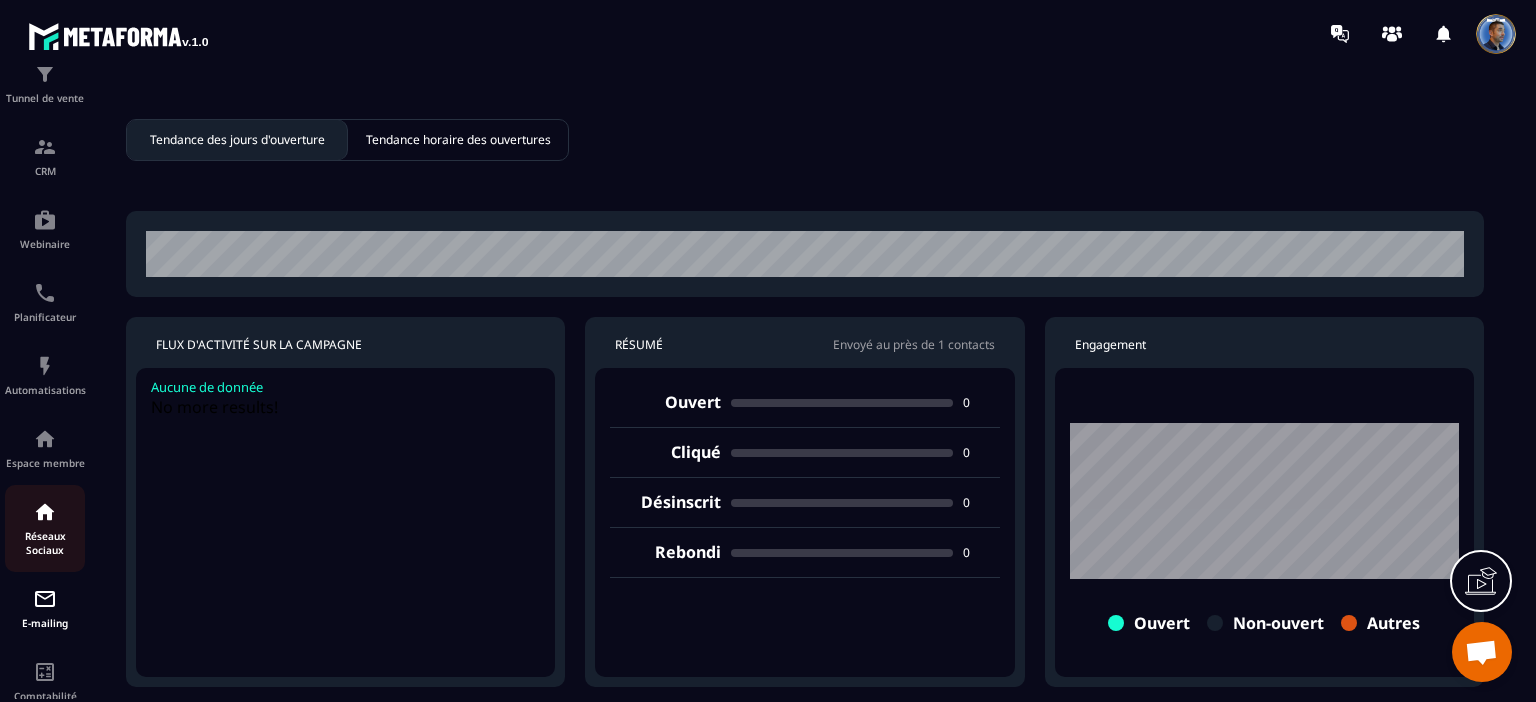 scroll, scrollTop: 225, scrollLeft: 0, axis: vertical 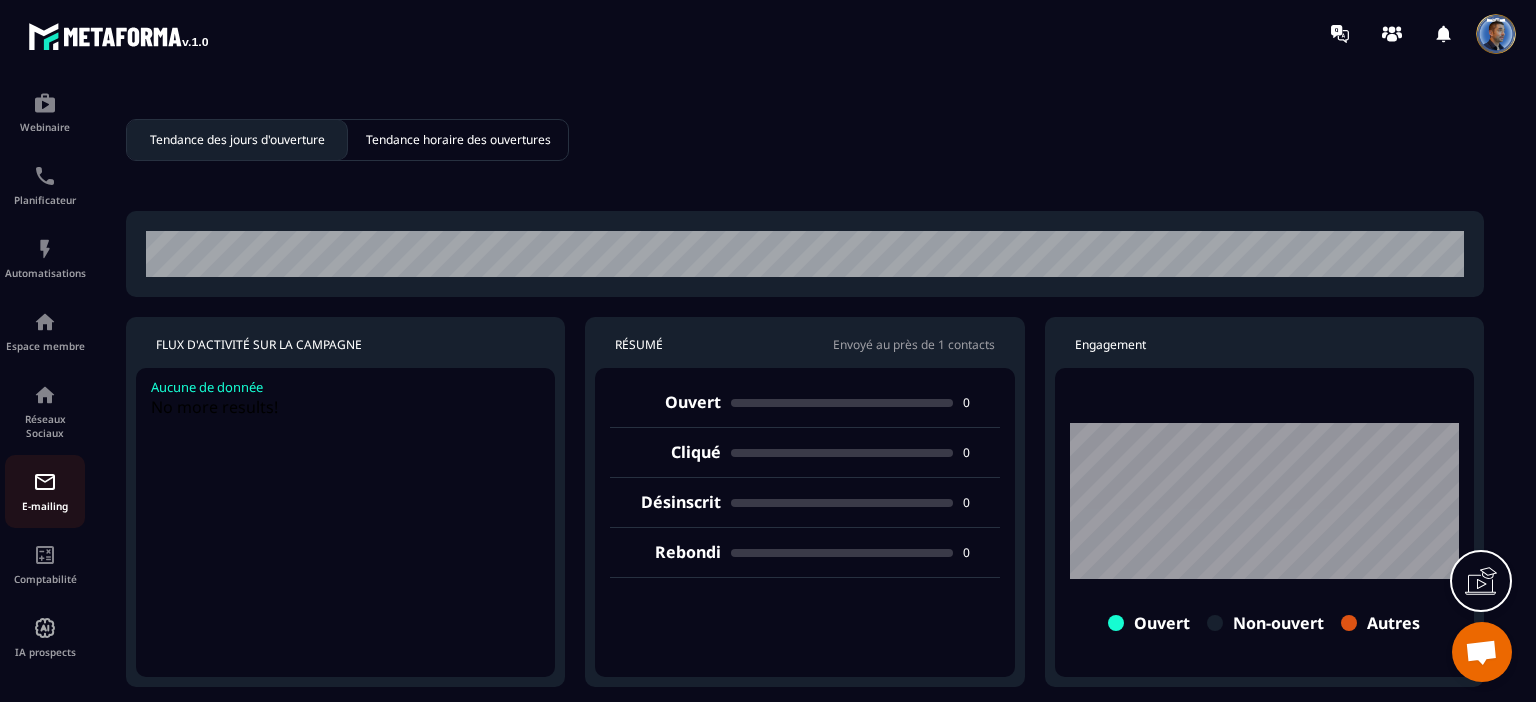 click at bounding box center (45, 482) 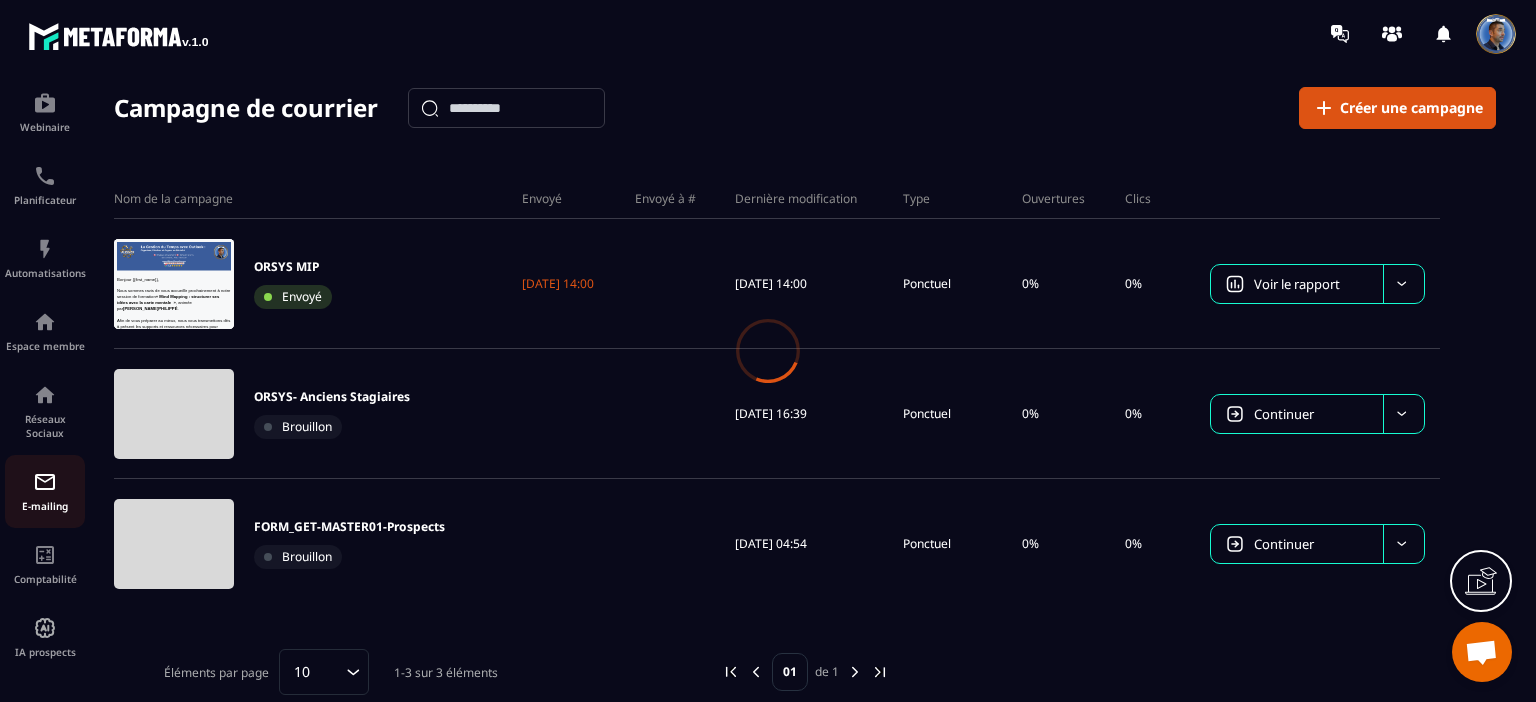 scroll, scrollTop: 0, scrollLeft: 0, axis: both 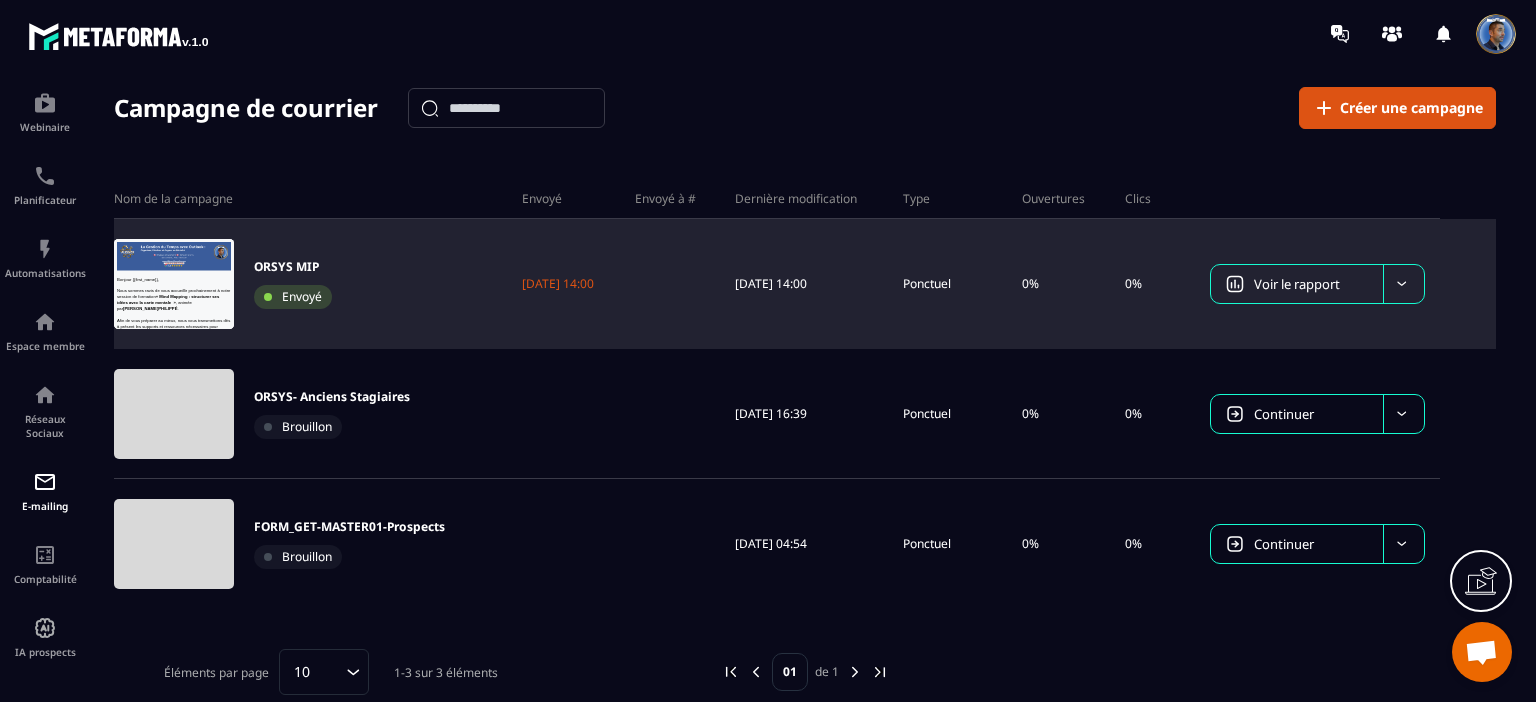 click at bounding box center (1403, 284) 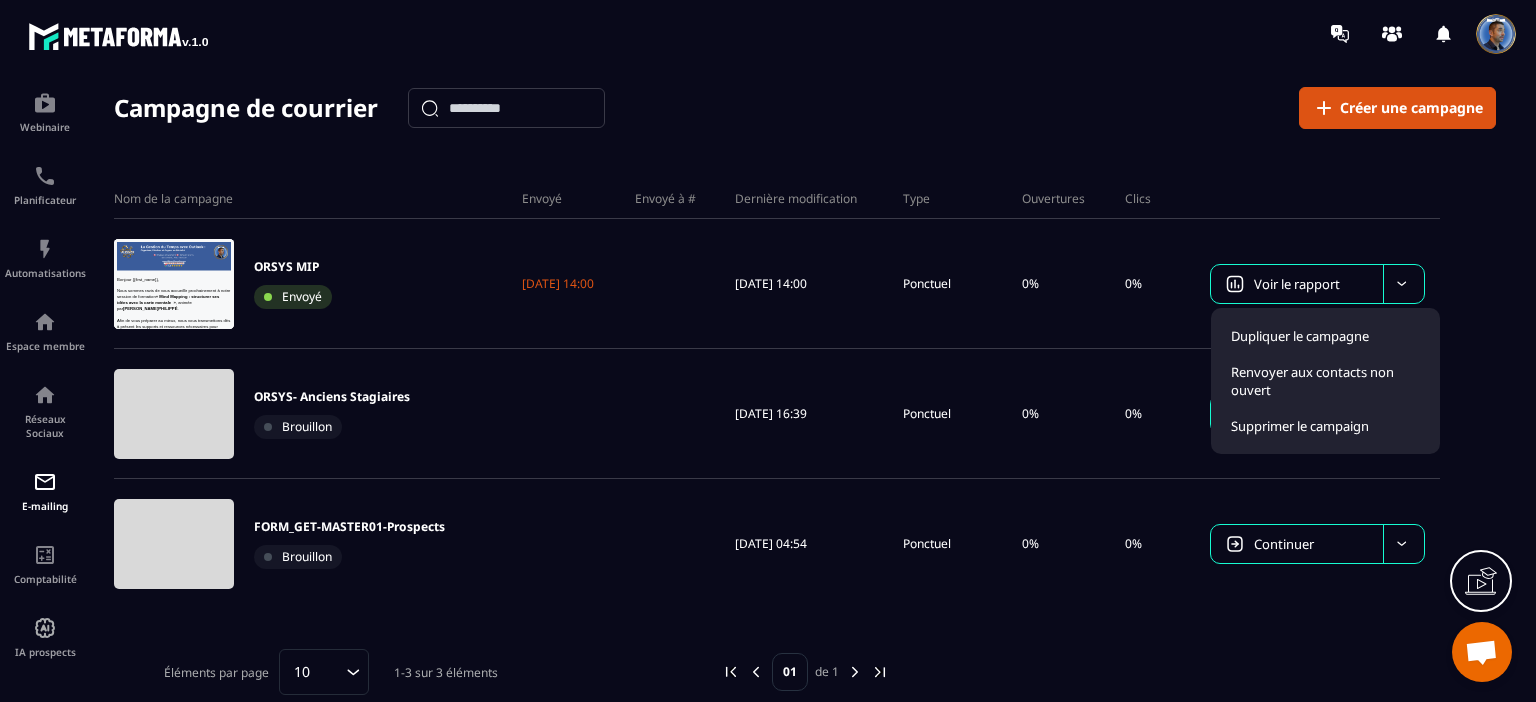 click on "Campagne de courrier Créer une campagne Nom de la campagne Envoyé Envoyé à # Dernière modification Type Ouvertures Clics ORSYS MIP Envoyé [DATE] 14:00 [DATE] 14:00 Ponctuel 0%  0%  Voir le rapport Dupliquer le campagne Renvoyer aux contacts non ouvert Supprimer le campaign ORSYS- Anciens Stagiaires Brouillon [DATE] 16:39 Ponctuel 0%  0%  Continuer FORM_GET-MASTER01-Prospects Brouillon [DATE] 04:54 Ponctuel 0%  0%  Continuer Éléments par page 10 Loading... 1-3 sur 3 éléments 01 de 1" 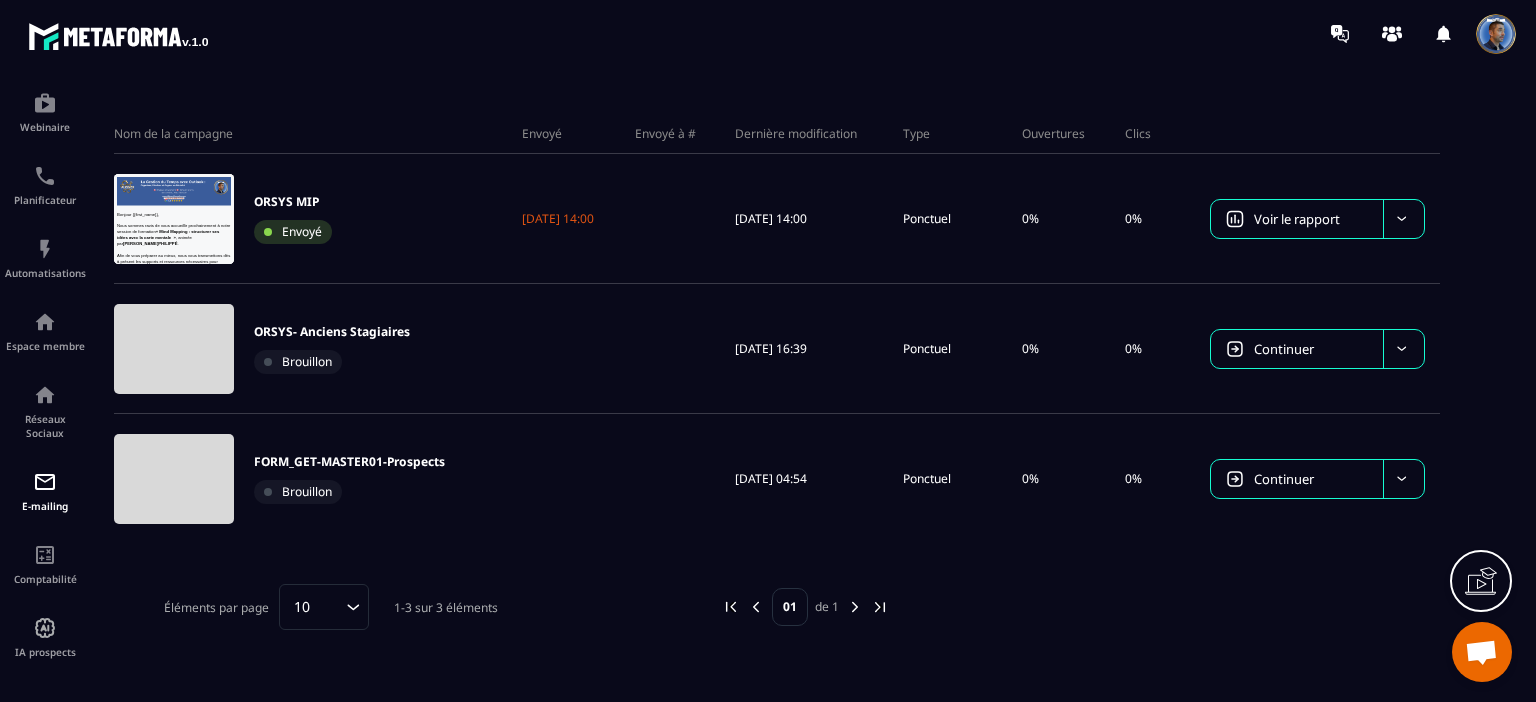 scroll, scrollTop: 0, scrollLeft: 0, axis: both 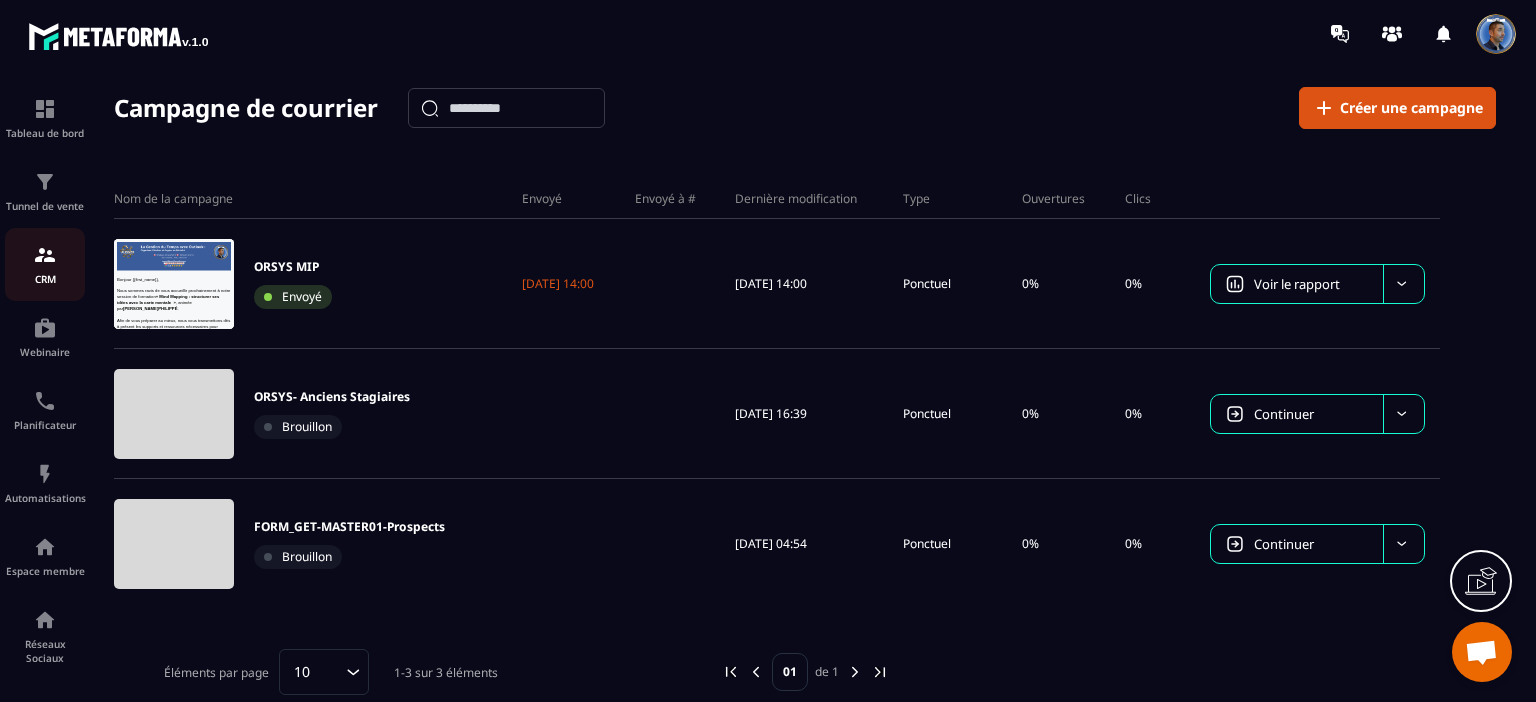 click at bounding box center [45, 255] 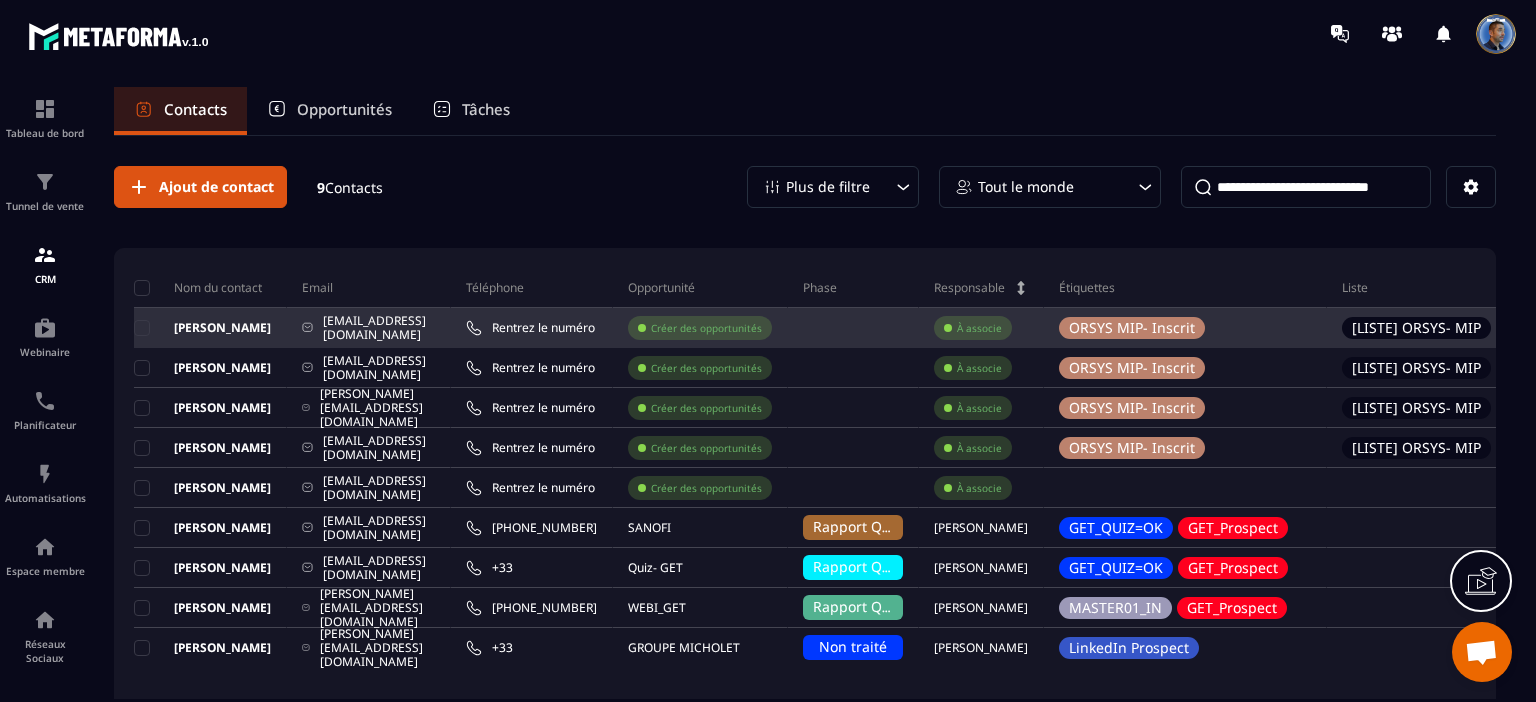 click on "[PERSON_NAME]" at bounding box center (202, 328) 